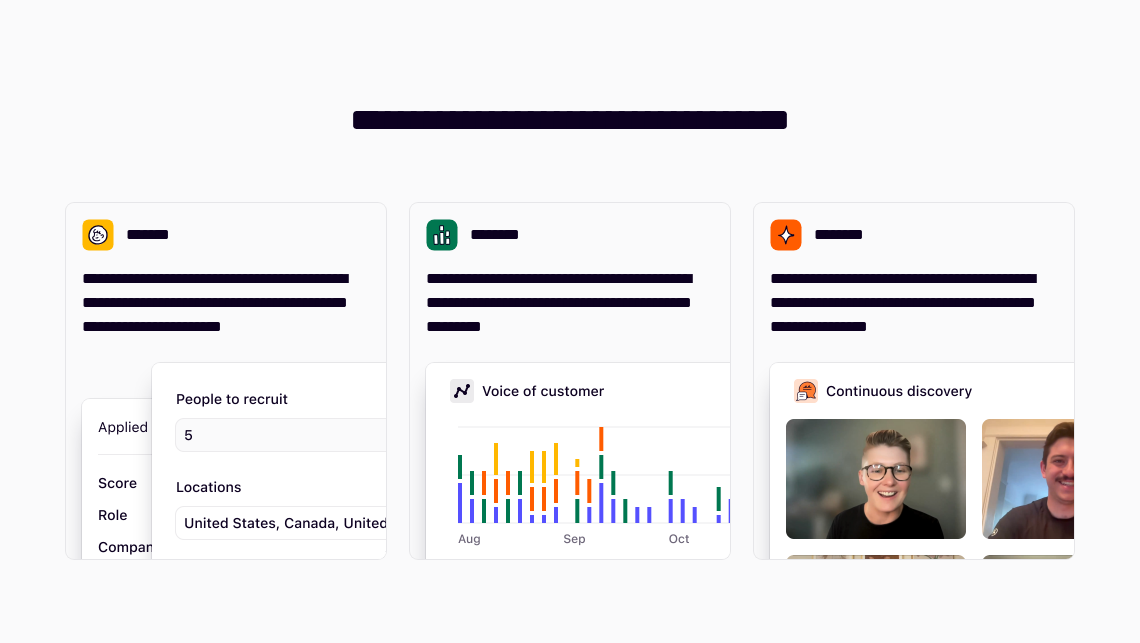 scroll, scrollTop: 0, scrollLeft: 0, axis: both 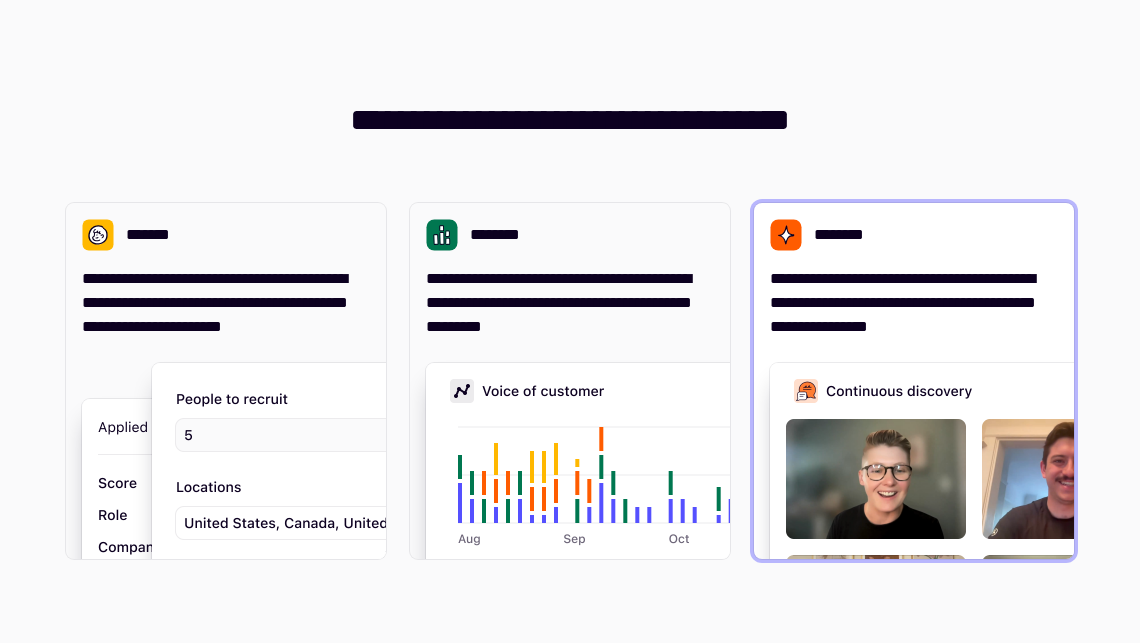 click on "**********" at bounding box center [914, 271] 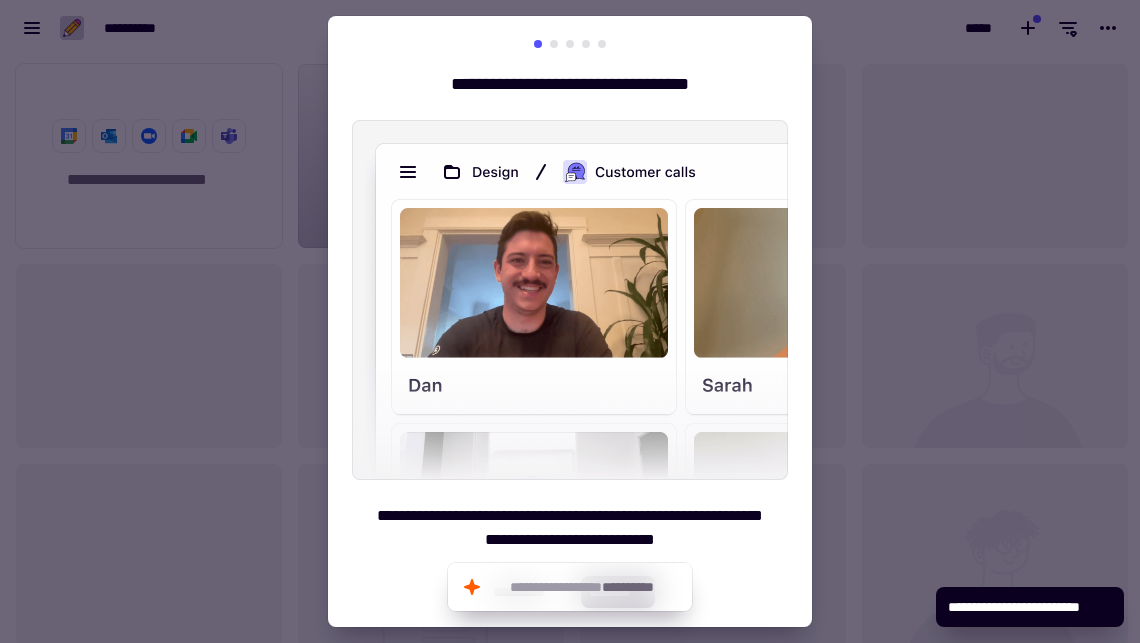 scroll, scrollTop: 15, scrollLeft: 15, axis: both 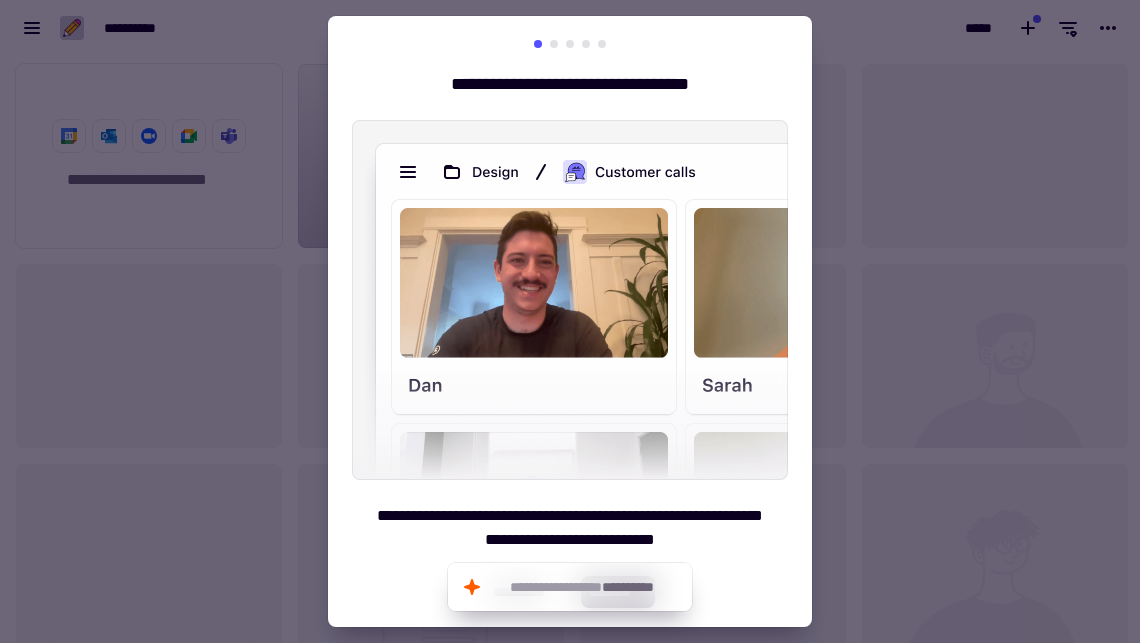 click on "**********" at bounding box center (570, 324) 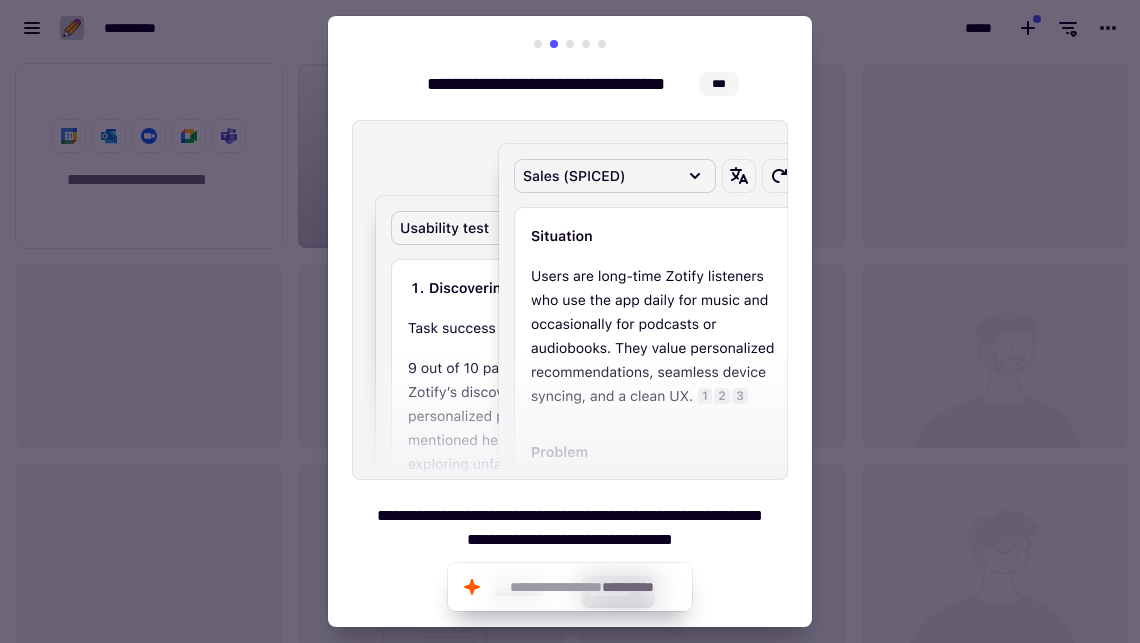 click at bounding box center [570, 44] 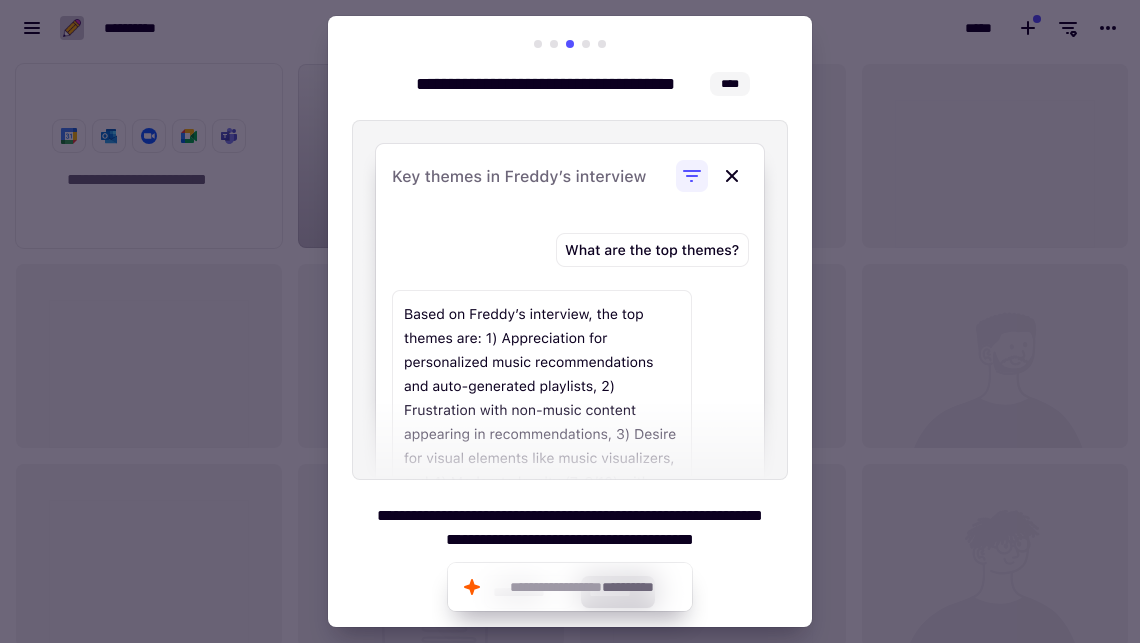 click at bounding box center (586, 44) 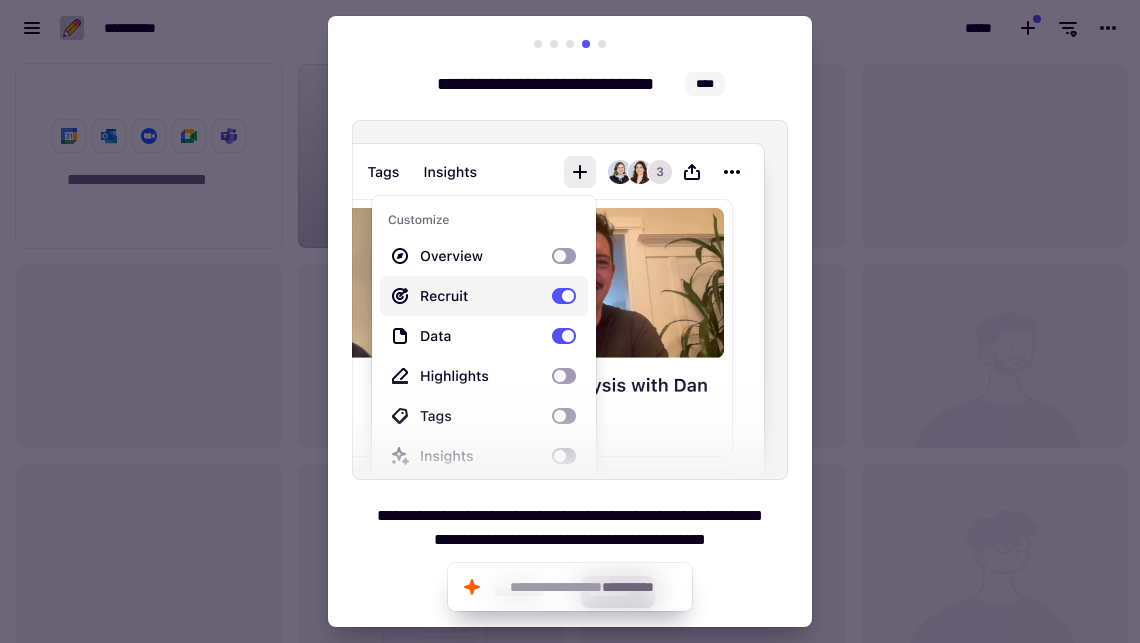 click at bounding box center (602, 44) 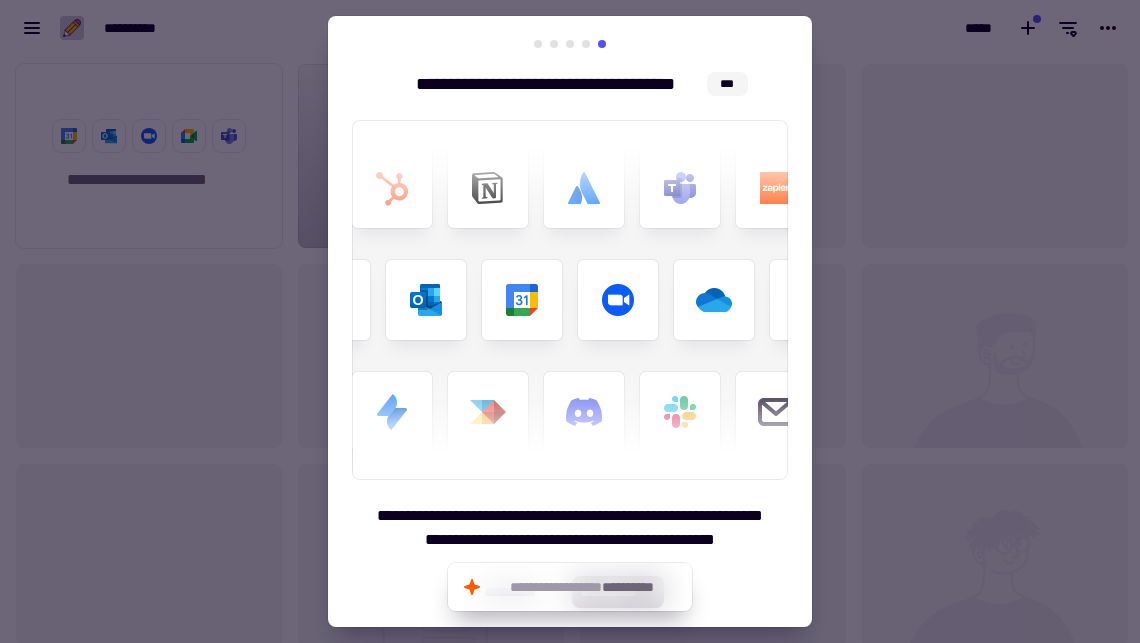 click at bounding box center (570, 300) 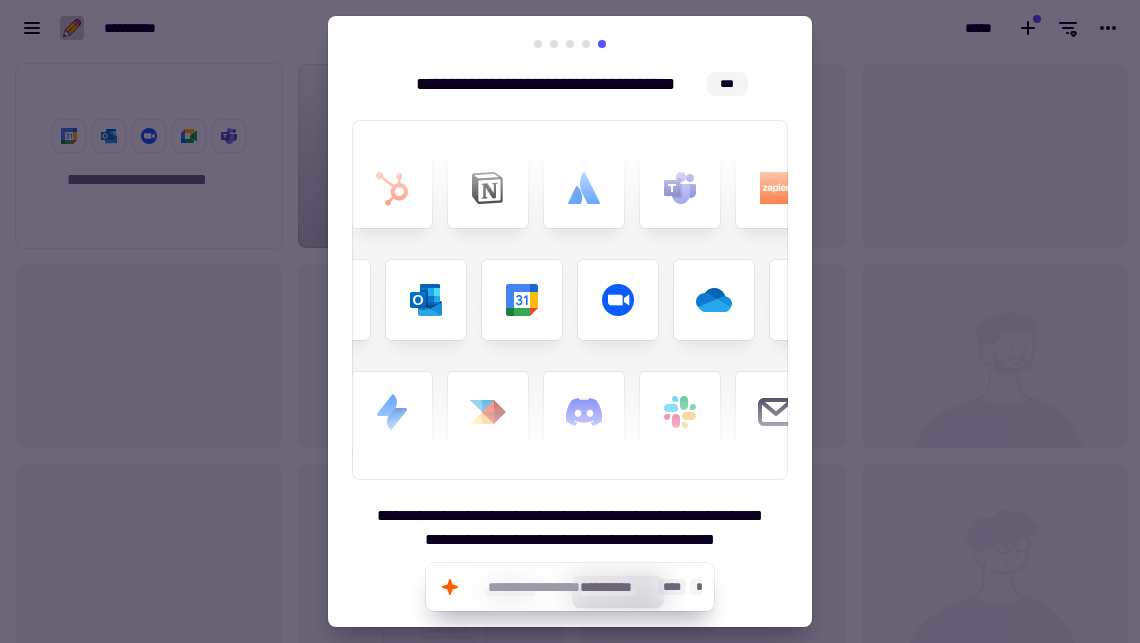 click on "**********" 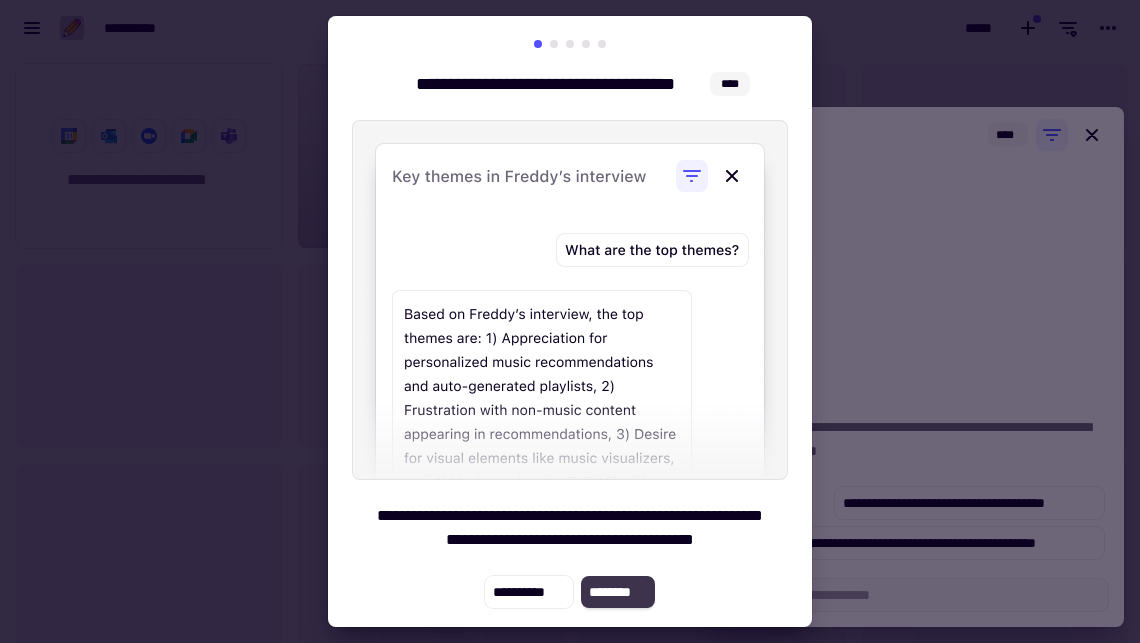 click on "********" 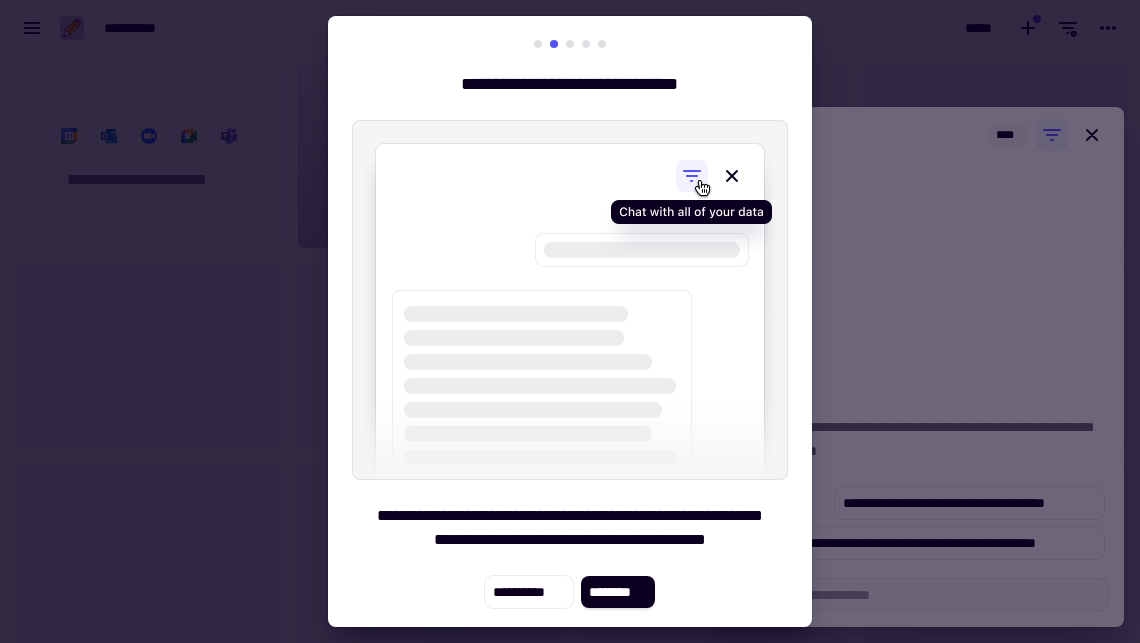 click at bounding box center (570, 300) 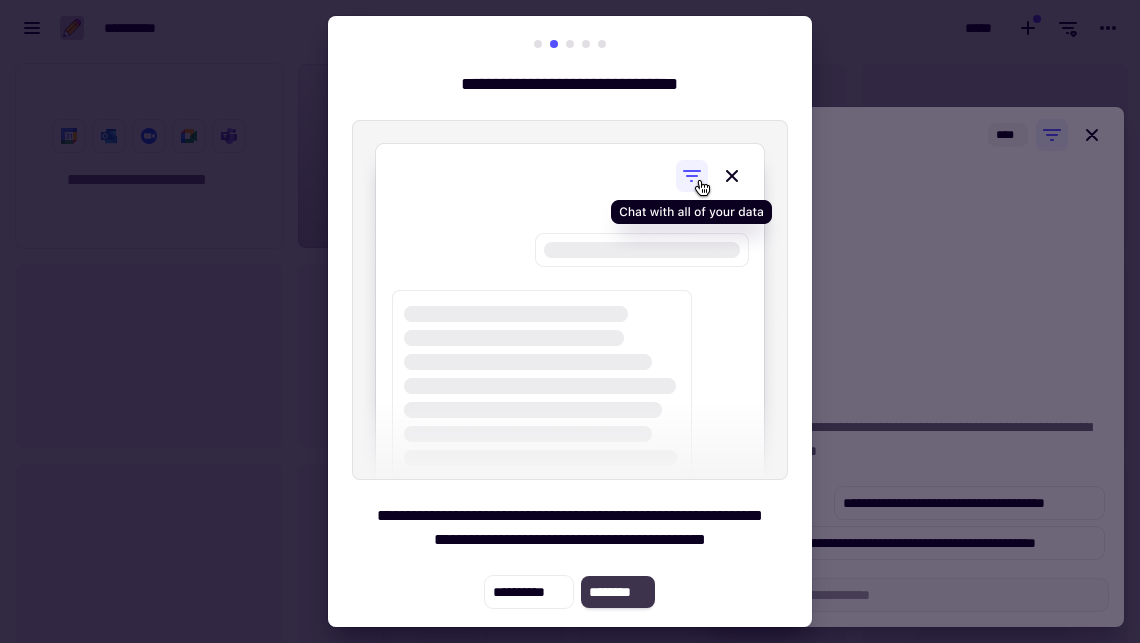 click on "********" 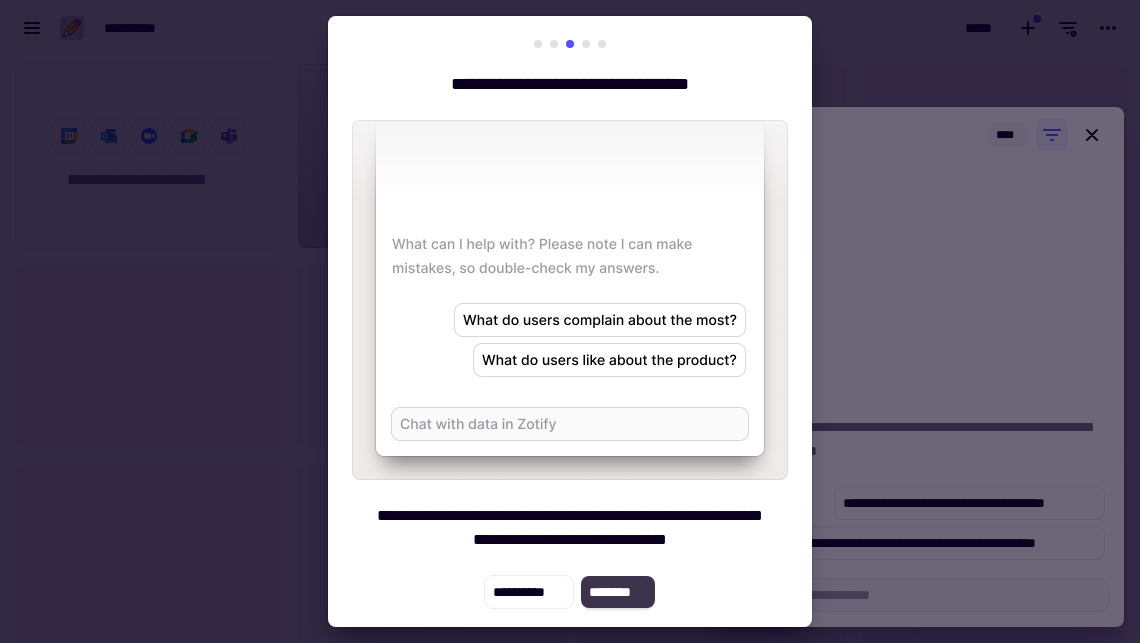 click on "********" 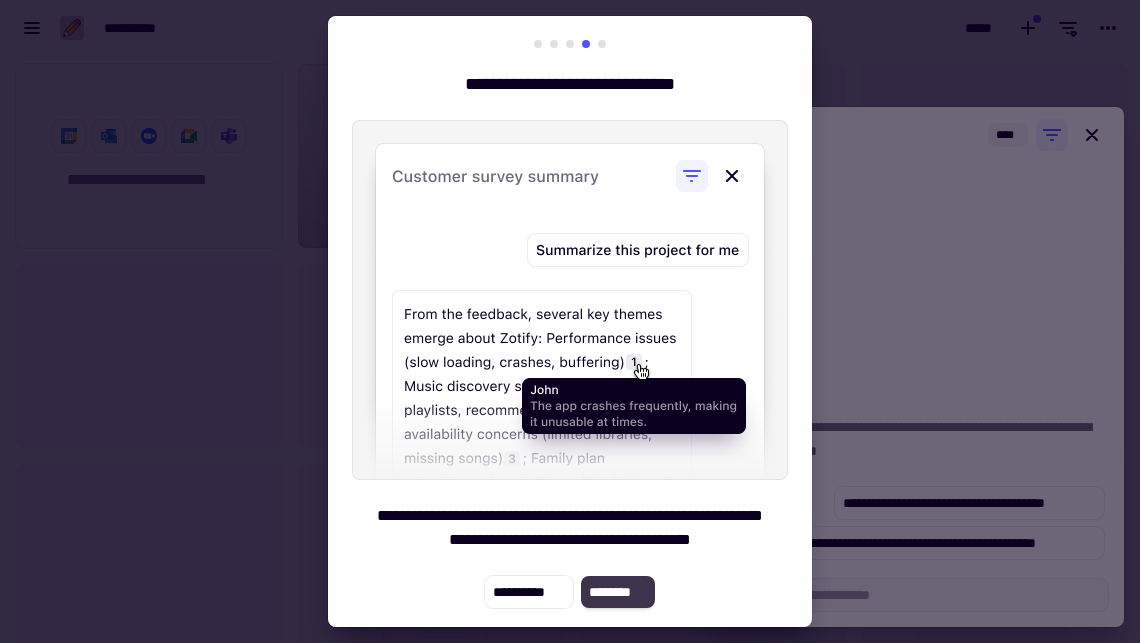 click on "********" 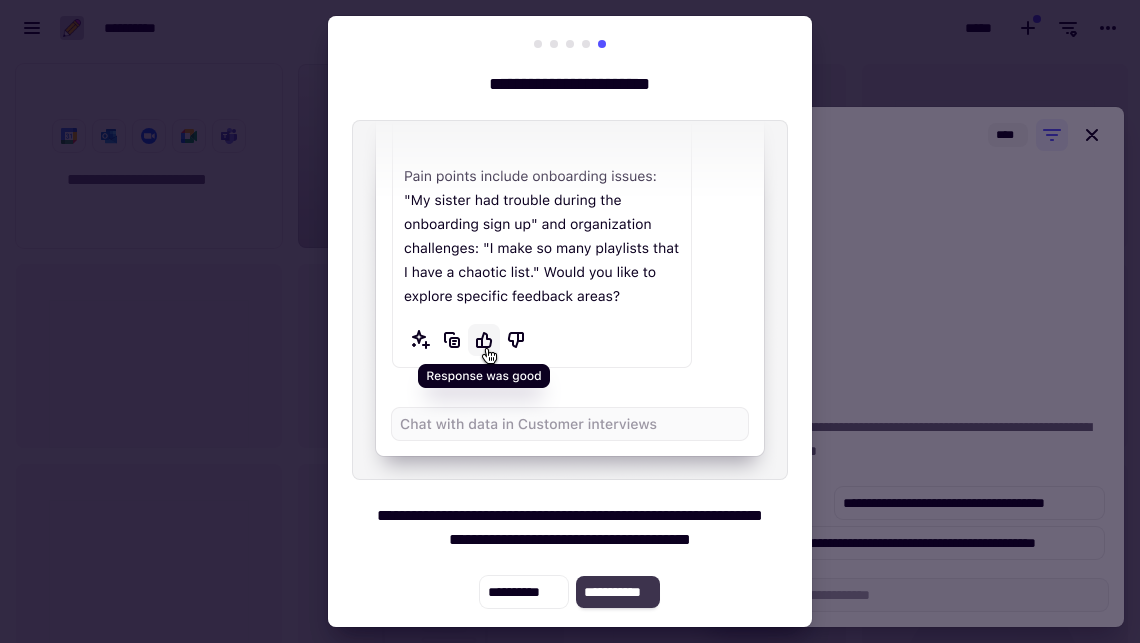 click on "**********" 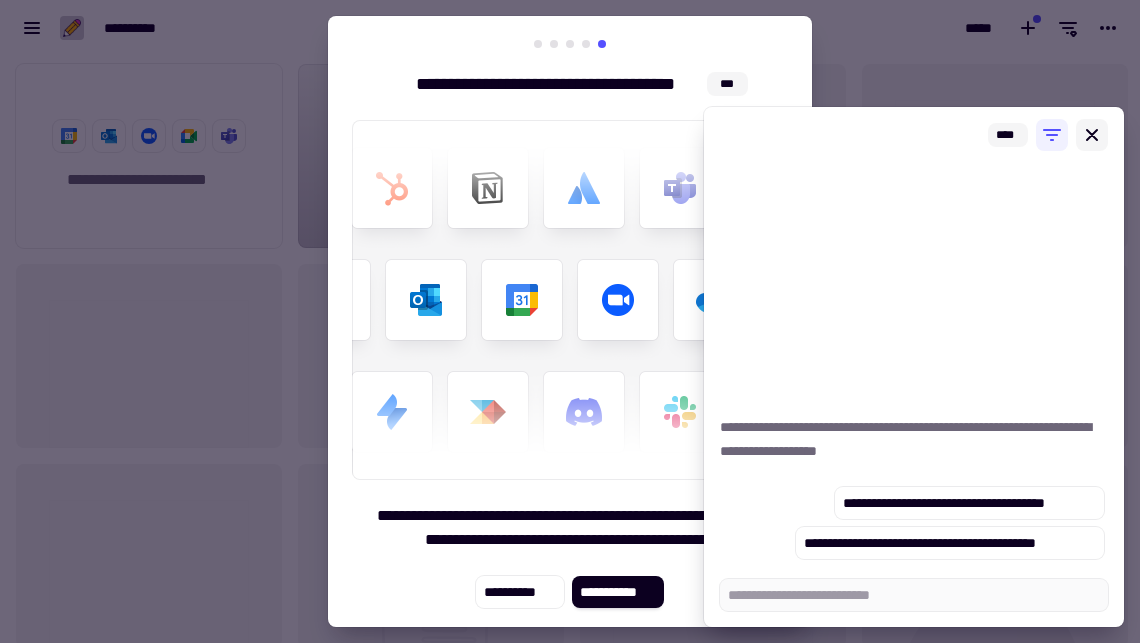 click at bounding box center [1092, 135] 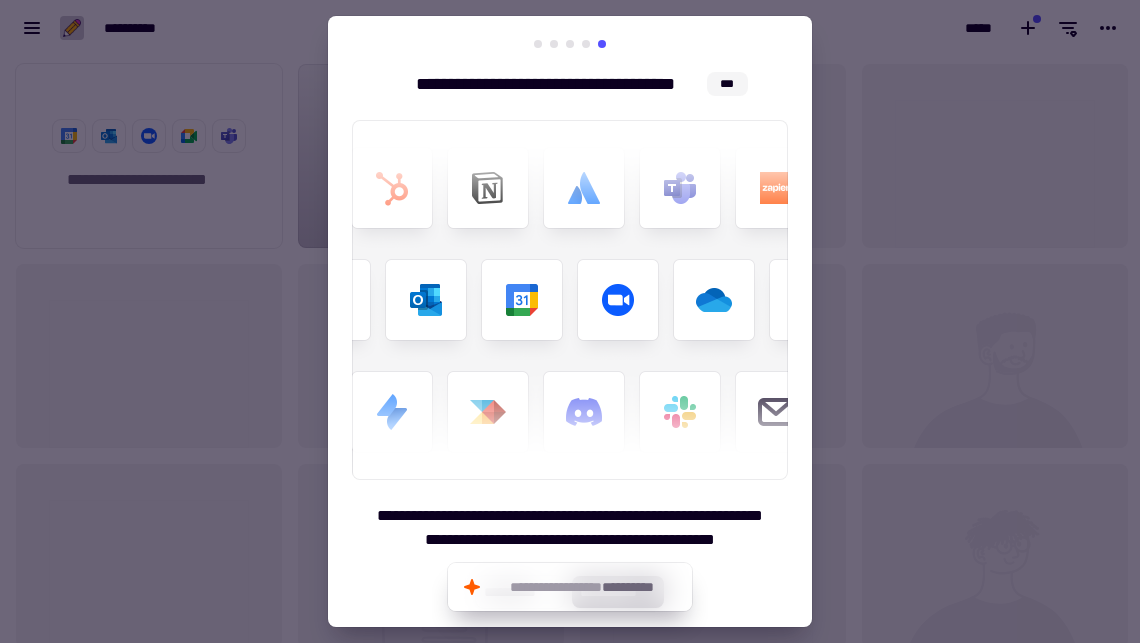click at bounding box center (570, 321) 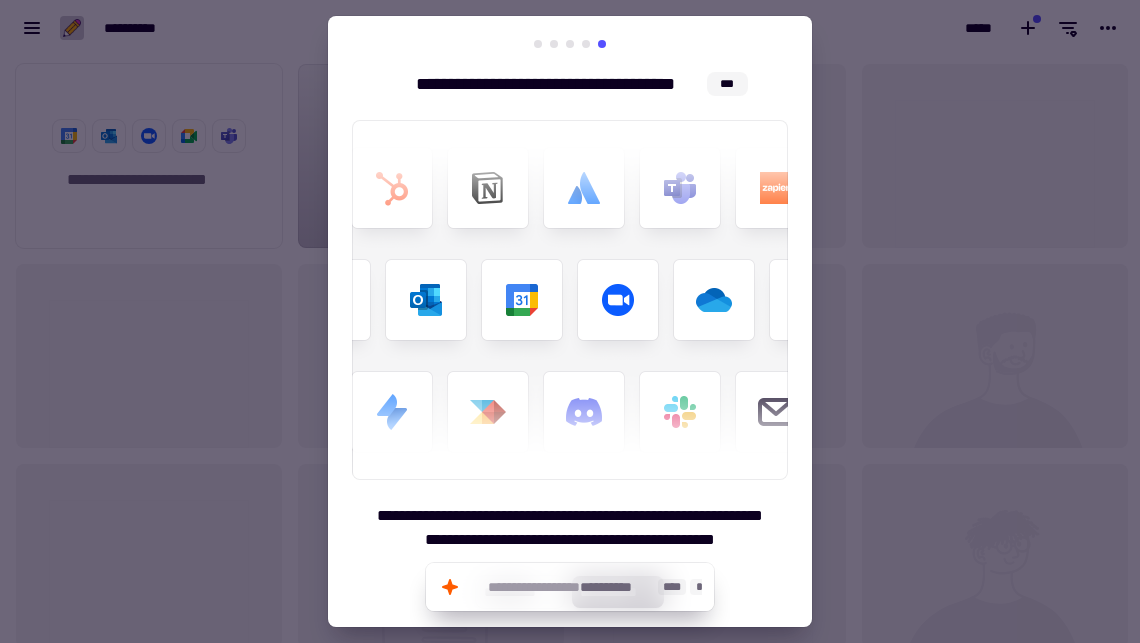 click on "**********" 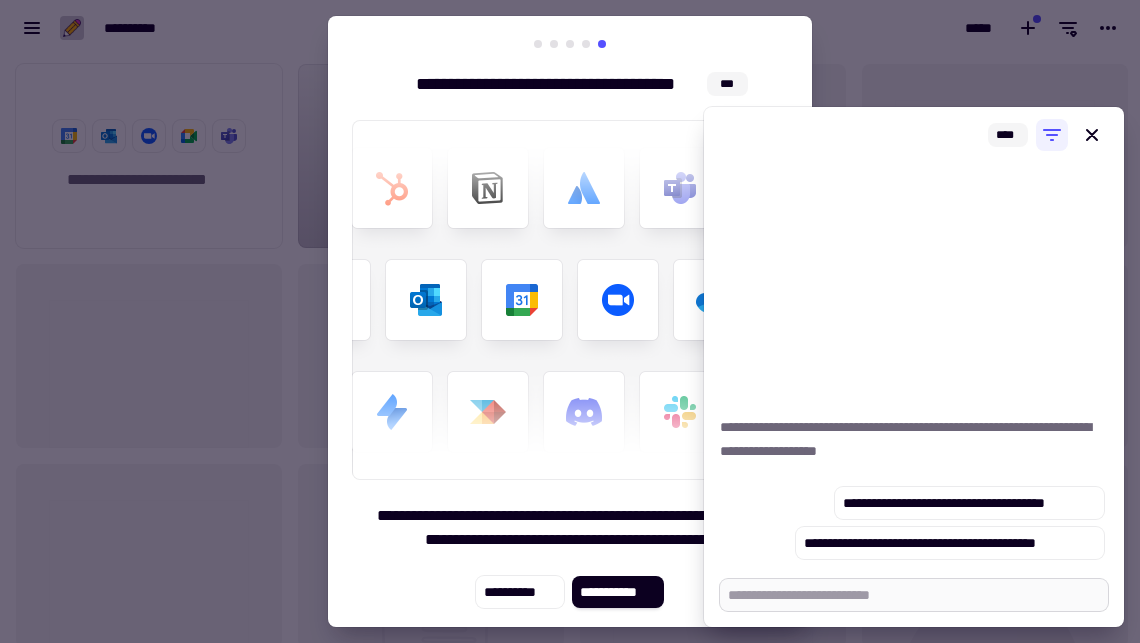 click at bounding box center [914, 595] 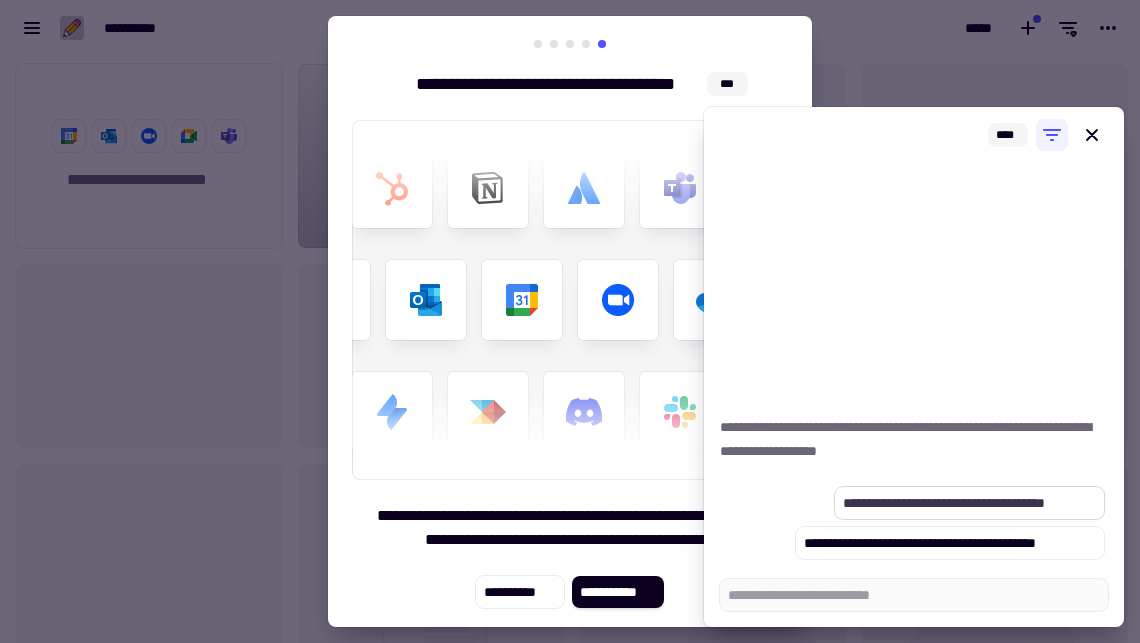 click on "**********" at bounding box center (969, 503) 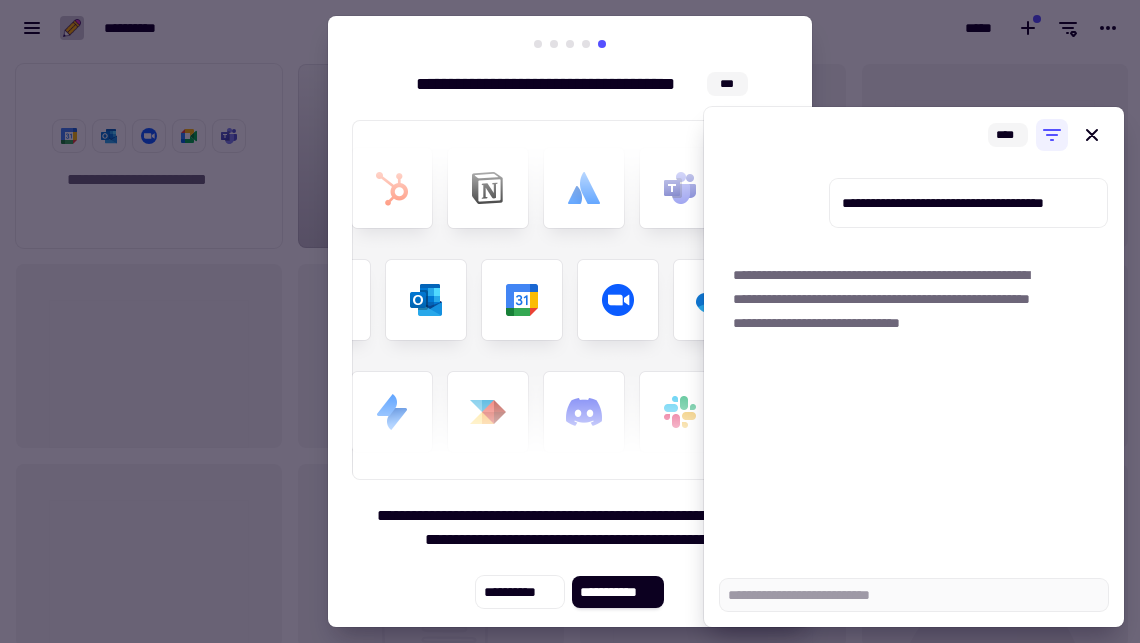 click at bounding box center [570, 300] 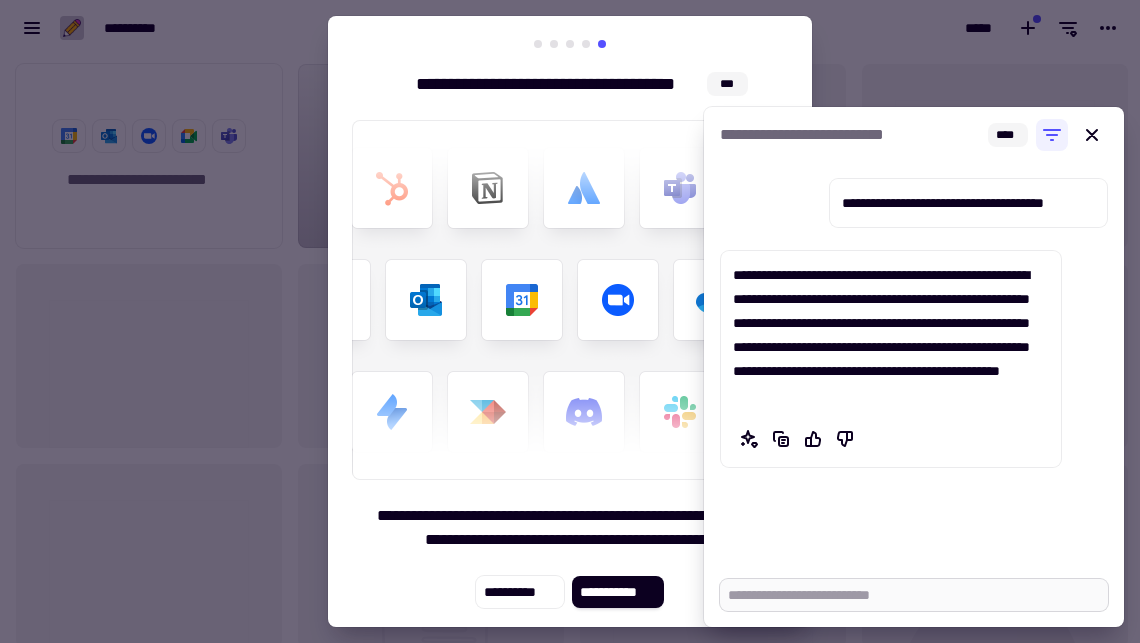 click at bounding box center (914, 595) 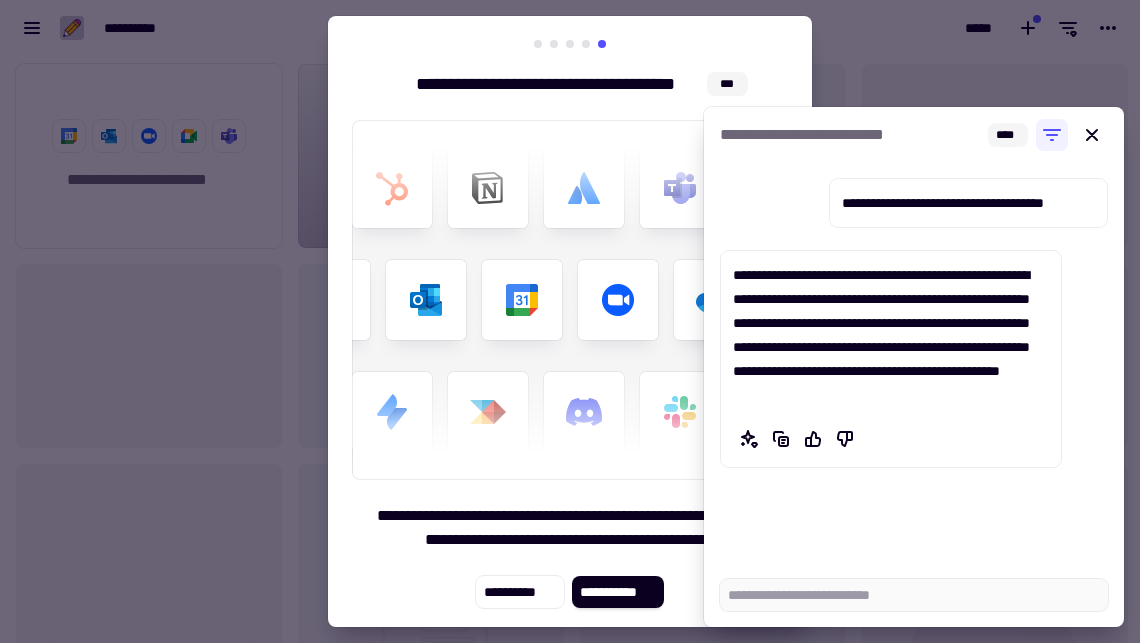 click on "**********" at bounding box center [891, 335] 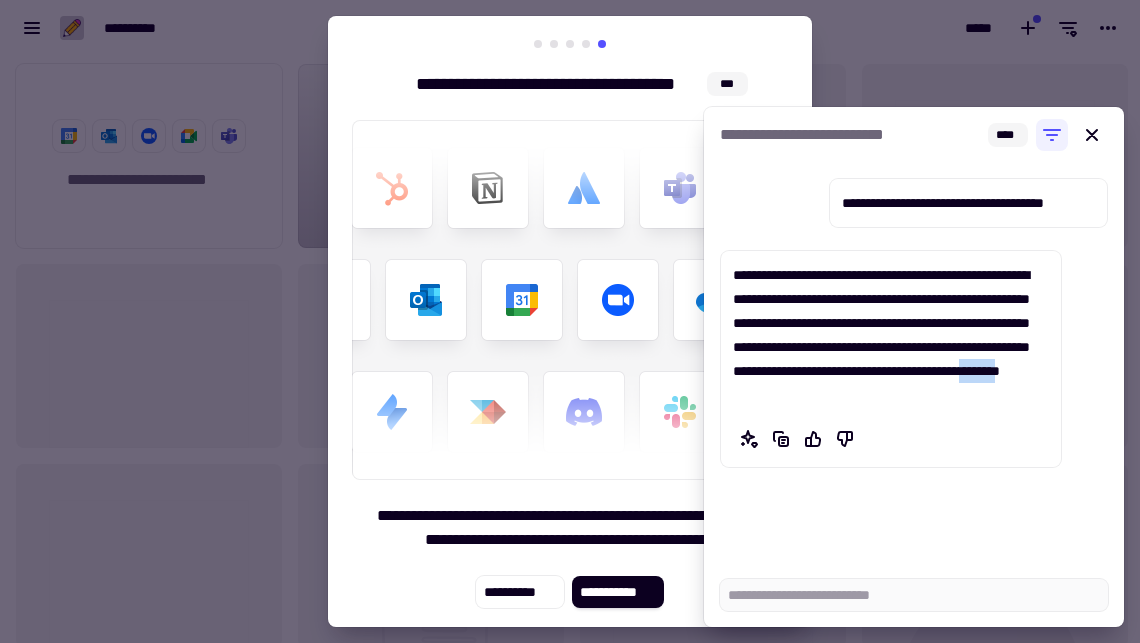 click on "**********" at bounding box center [891, 335] 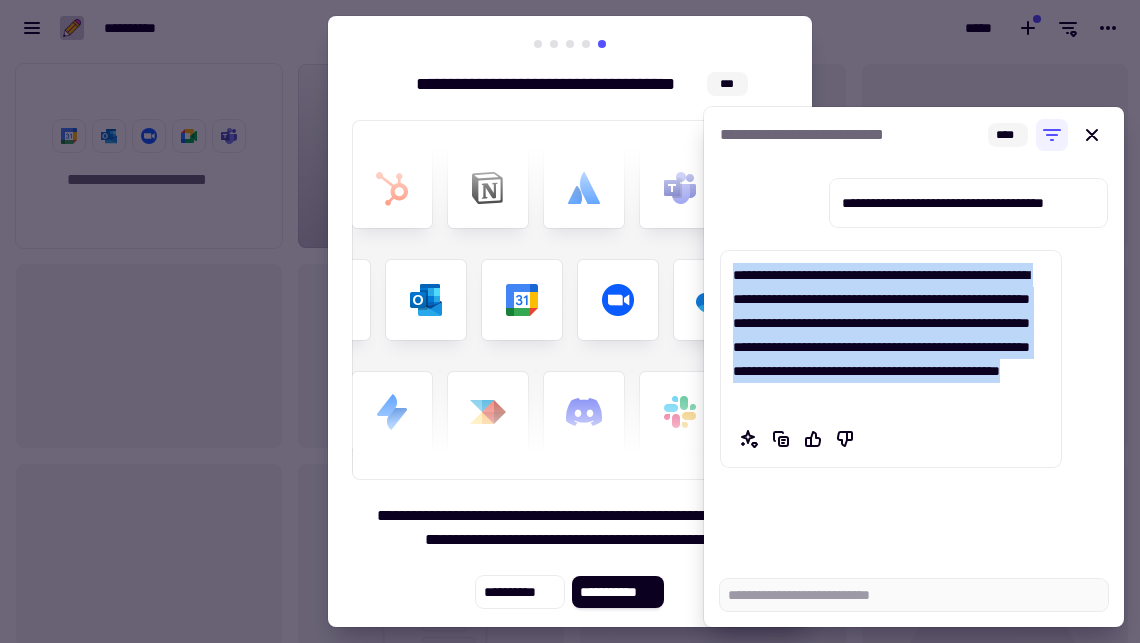 click on "**********" at bounding box center (891, 335) 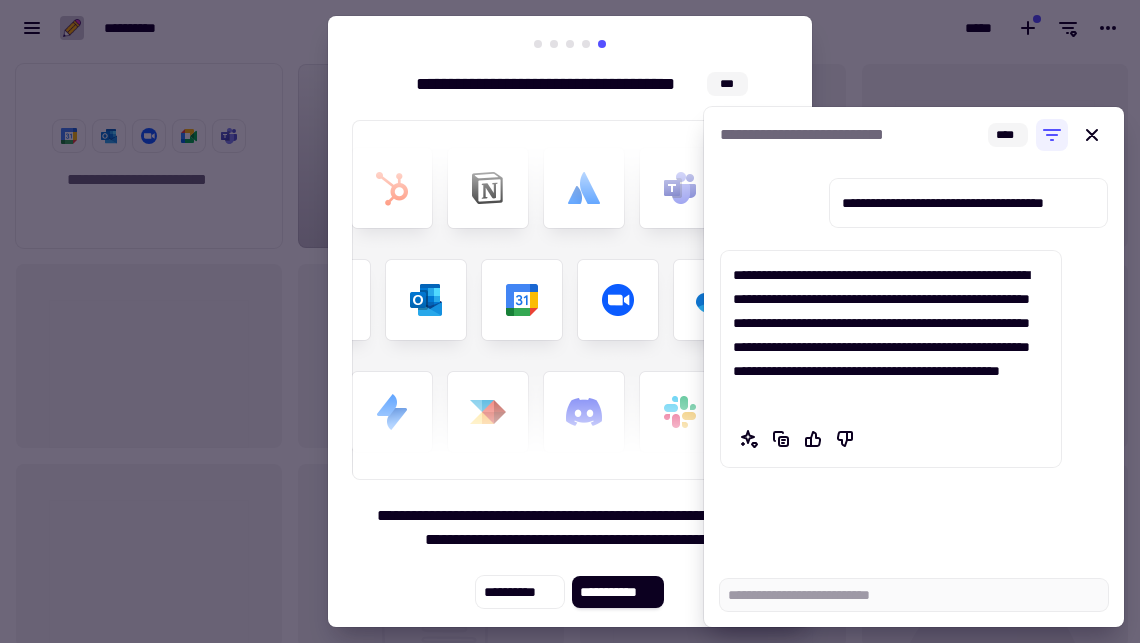 click at bounding box center (570, 321) 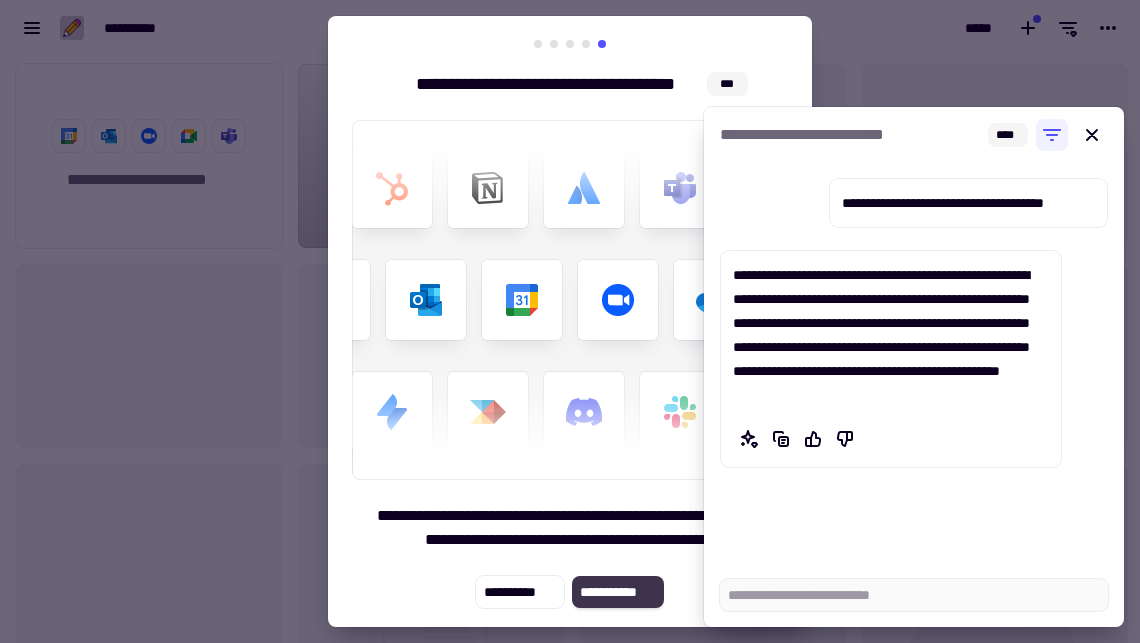 click on "**********" 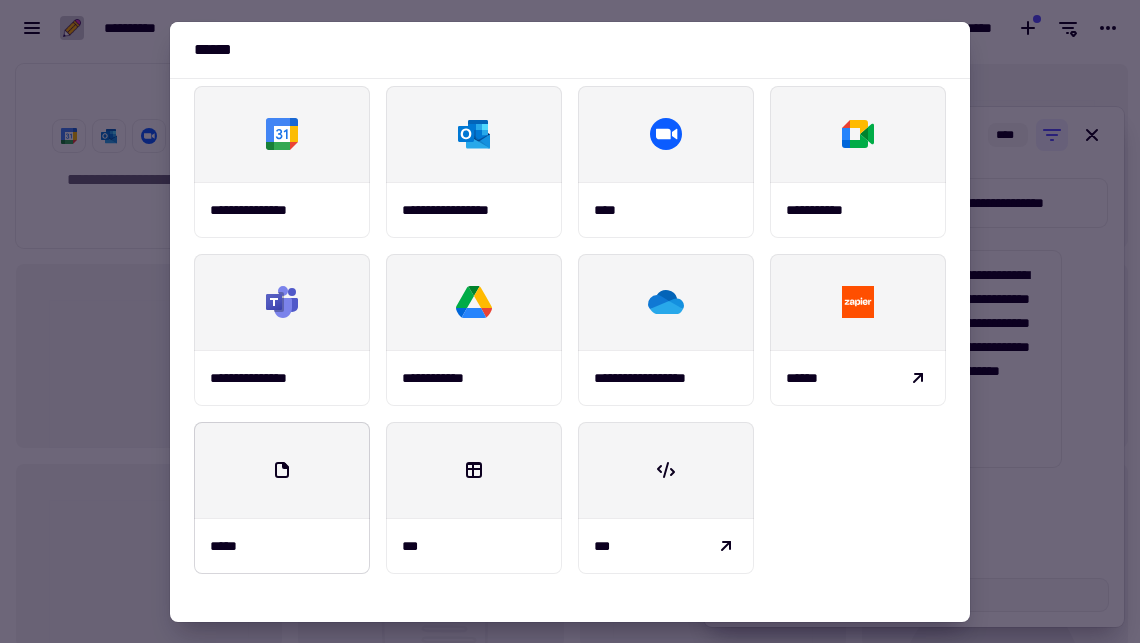 scroll, scrollTop: 157, scrollLeft: 0, axis: vertical 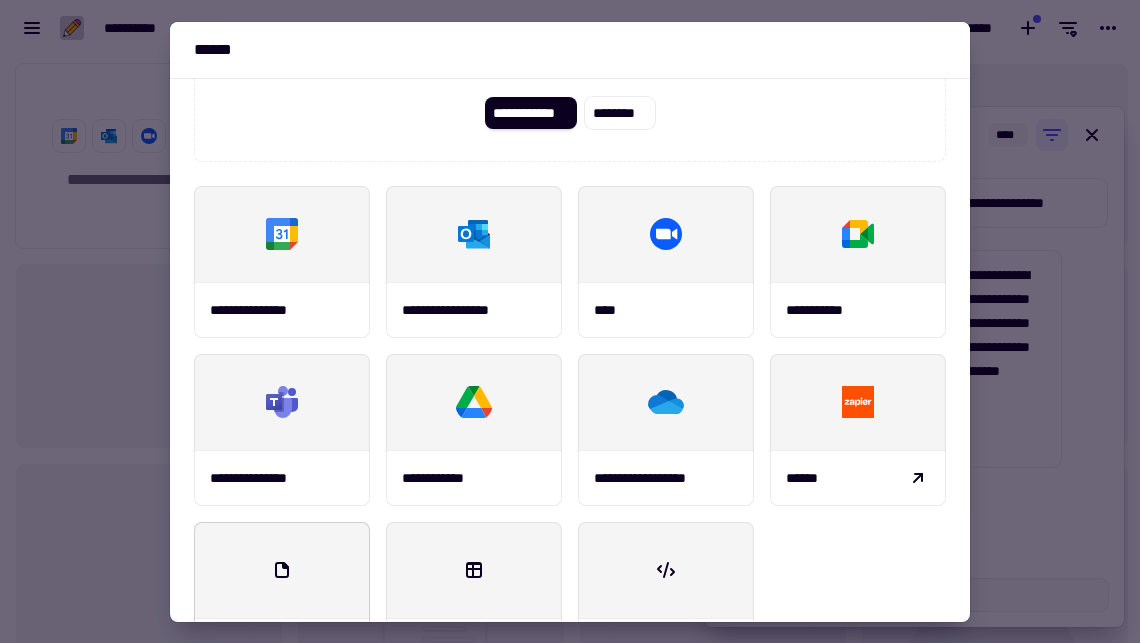 click at bounding box center (282, 570) 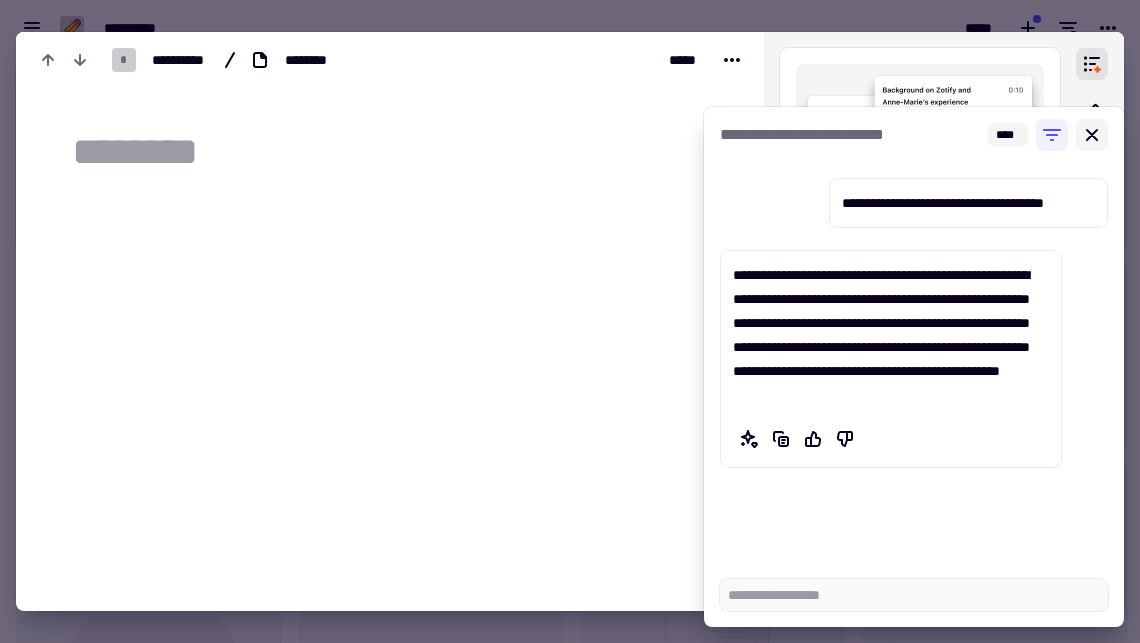type on "*" 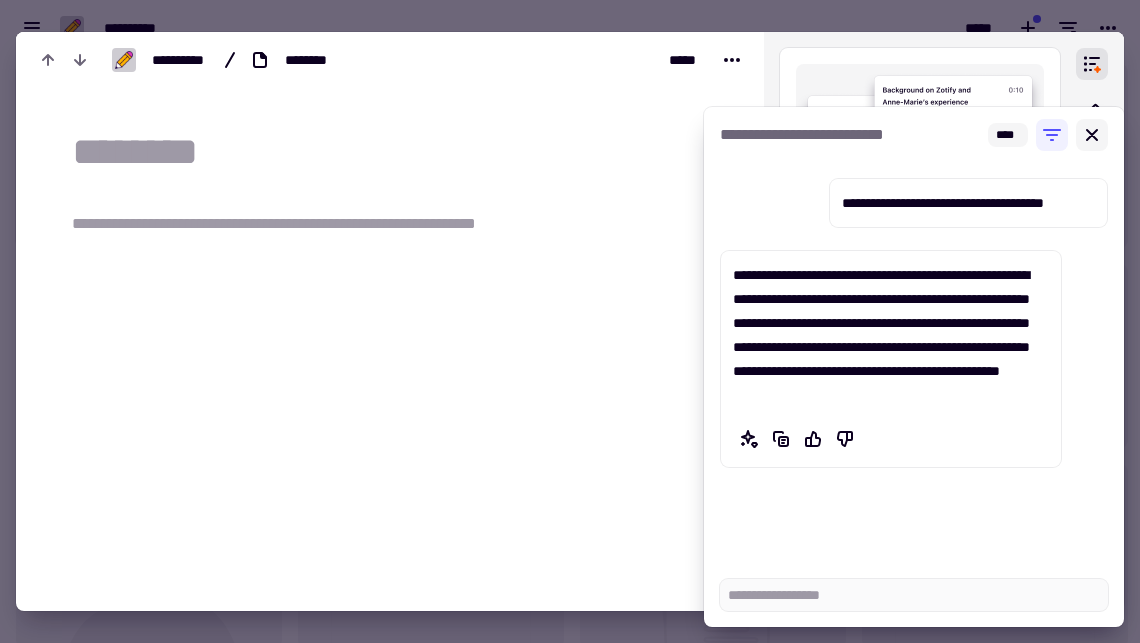 click 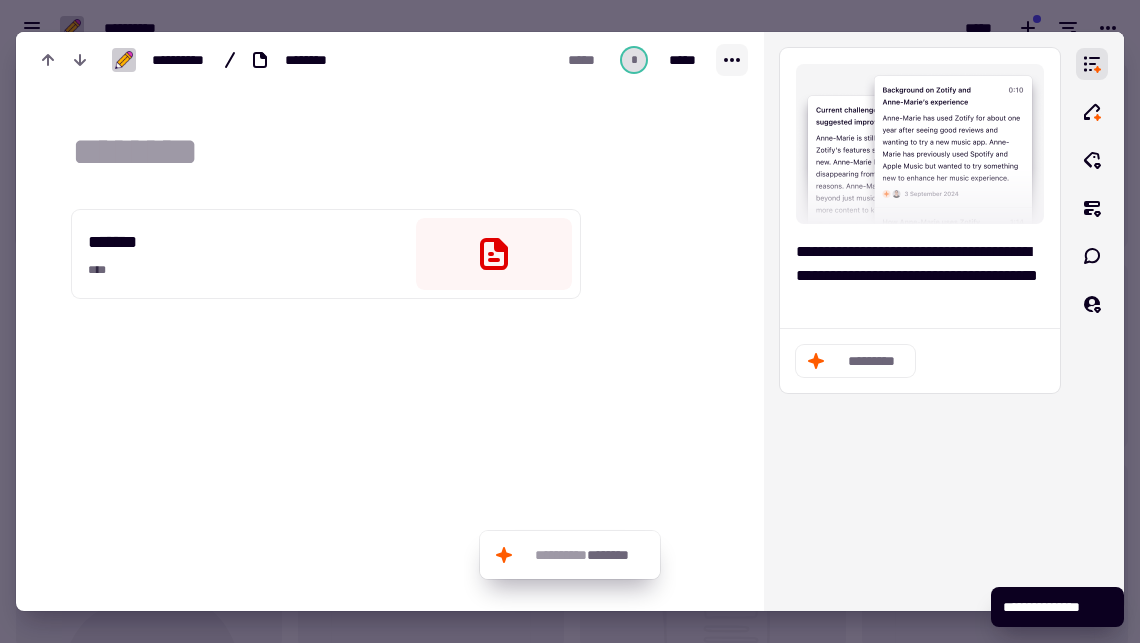 click 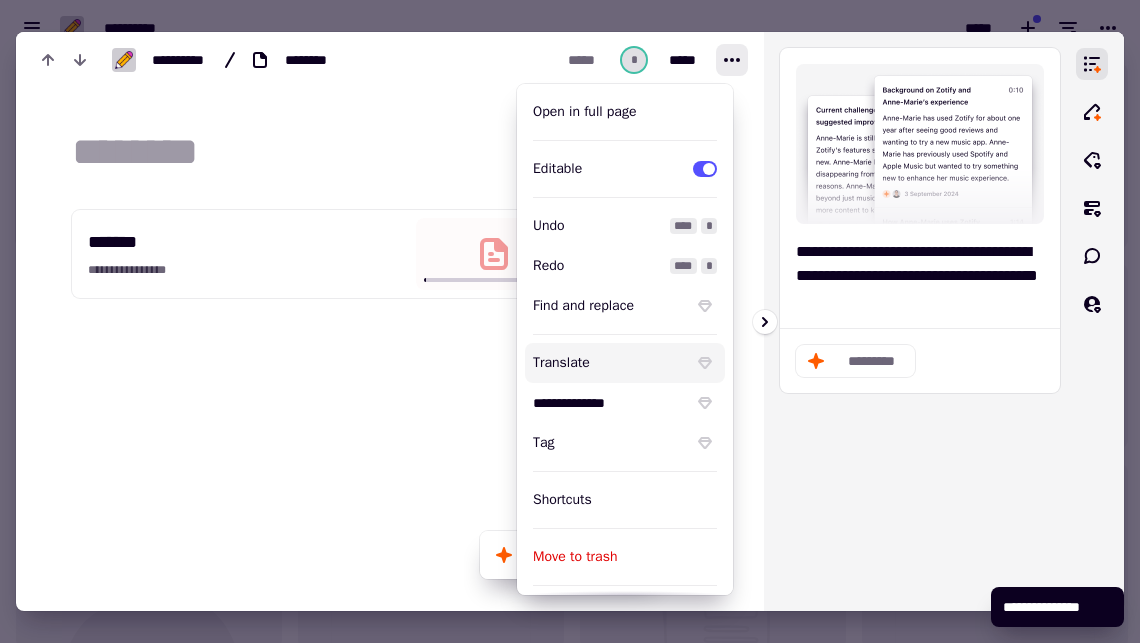click on "**********" at bounding box center (920, 321) 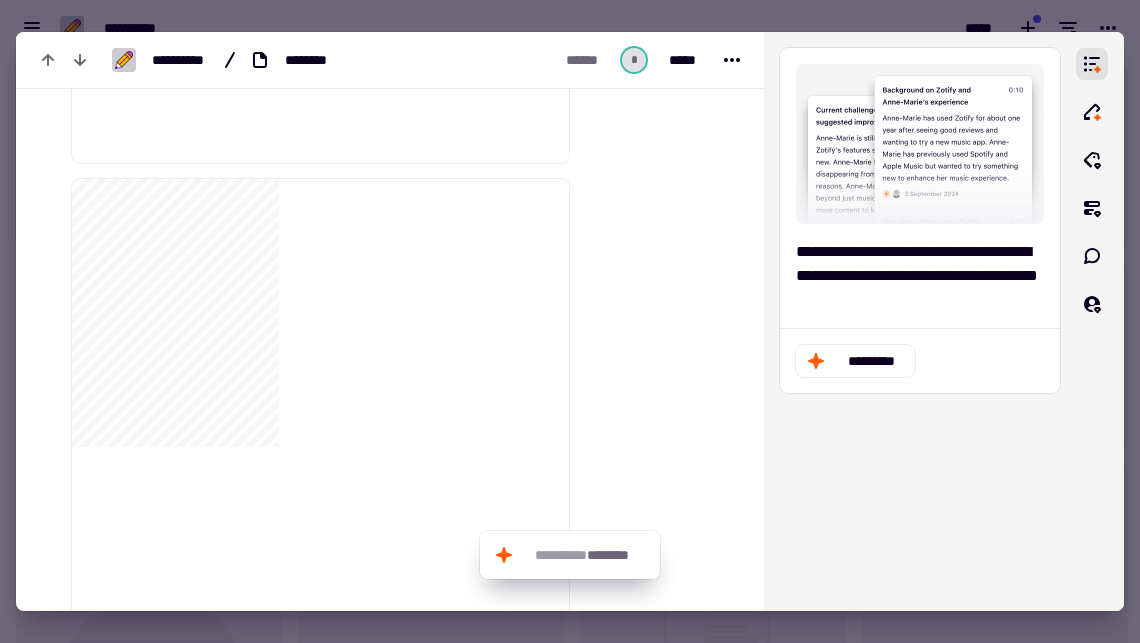 scroll, scrollTop: 600, scrollLeft: 0, axis: vertical 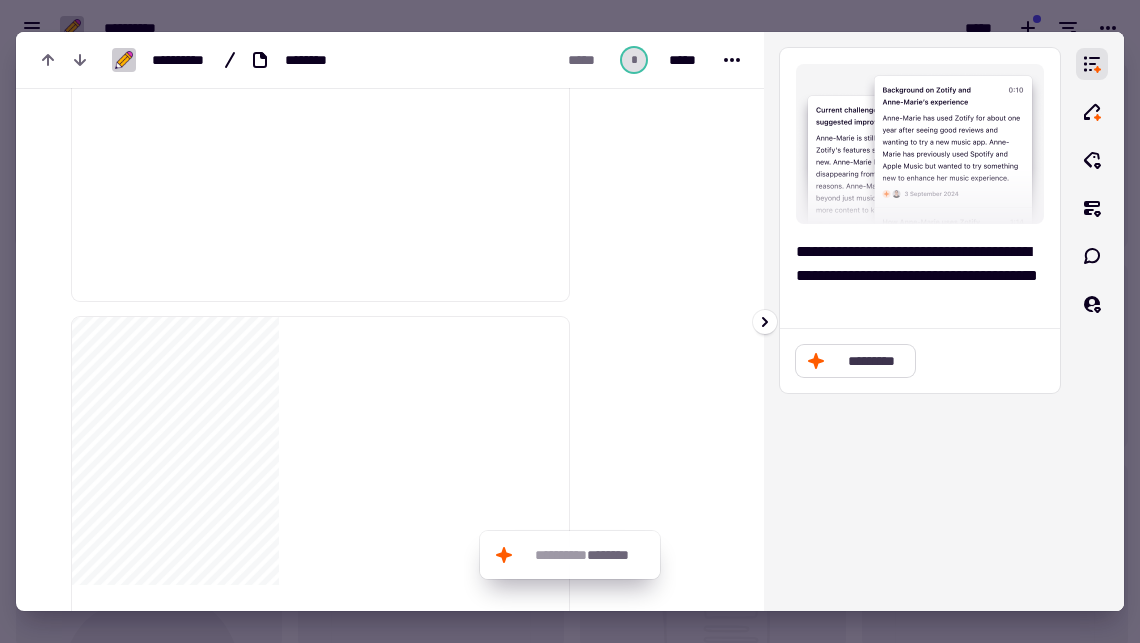 click on "*********" 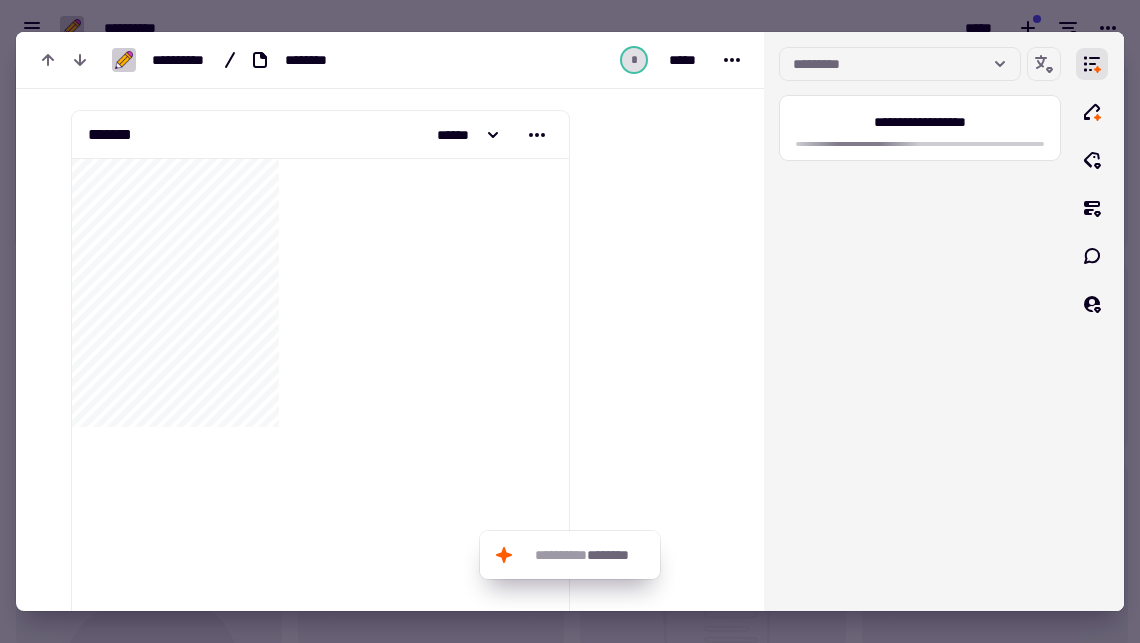 scroll, scrollTop: 0, scrollLeft: 0, axis: both 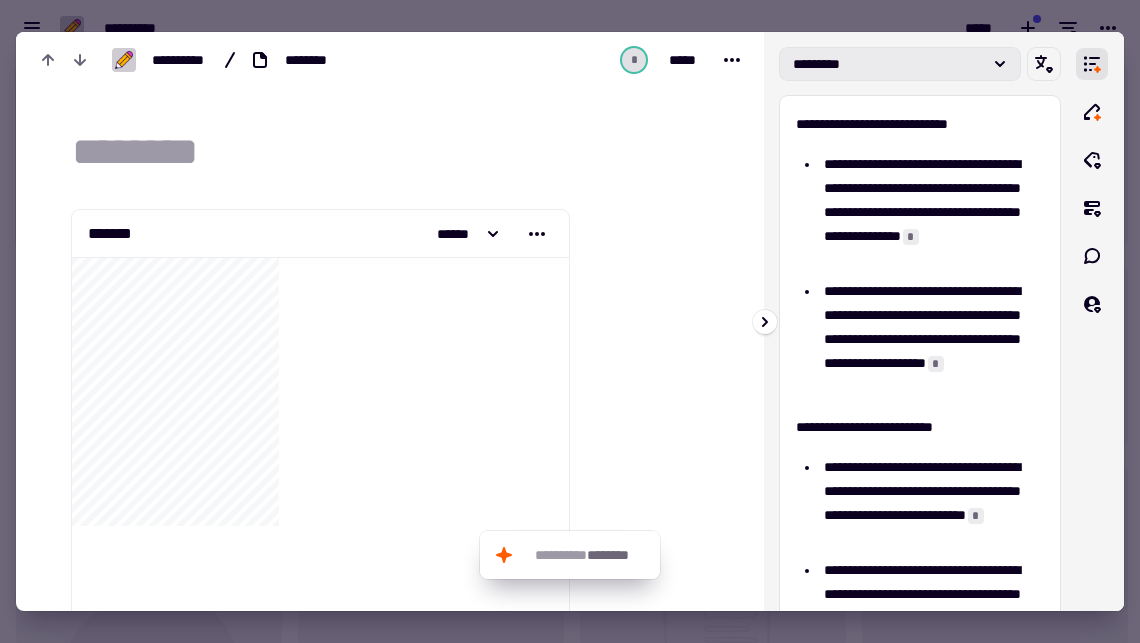 click on "*********" 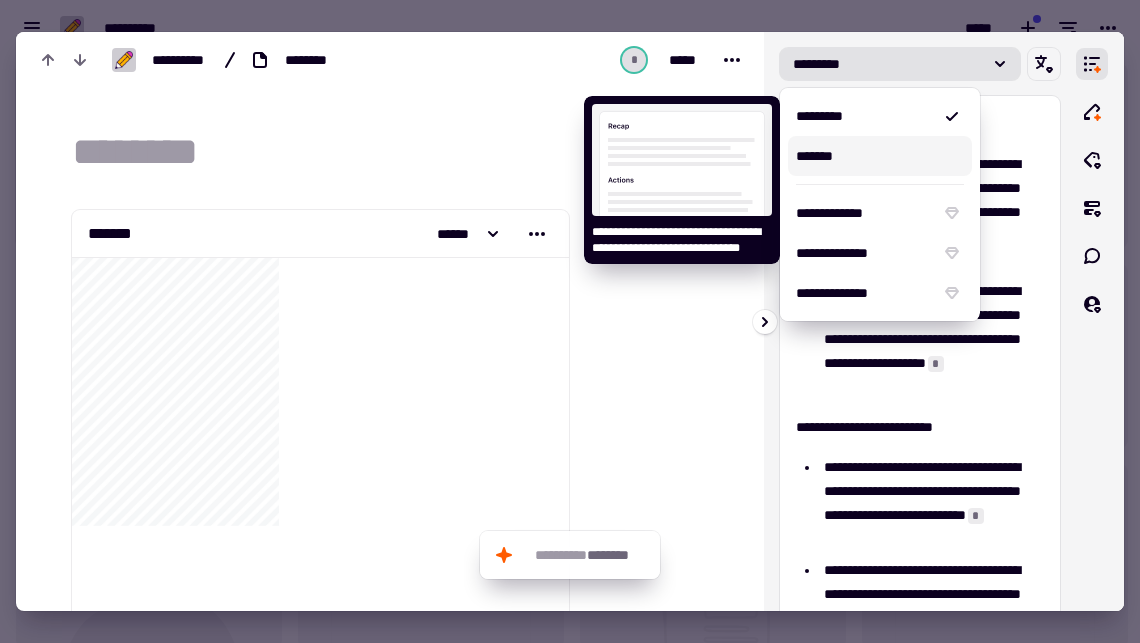 click on "*******" at bounding box center [880, 156] 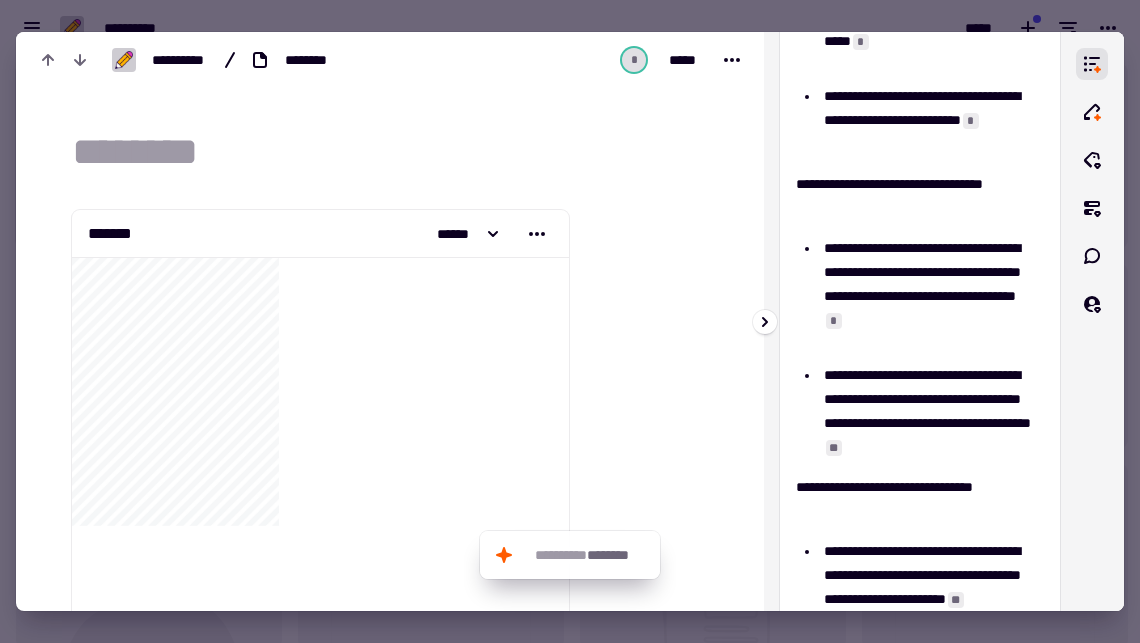 scroll, scrollTop: 0, scrollLeft: 0, axis: both 